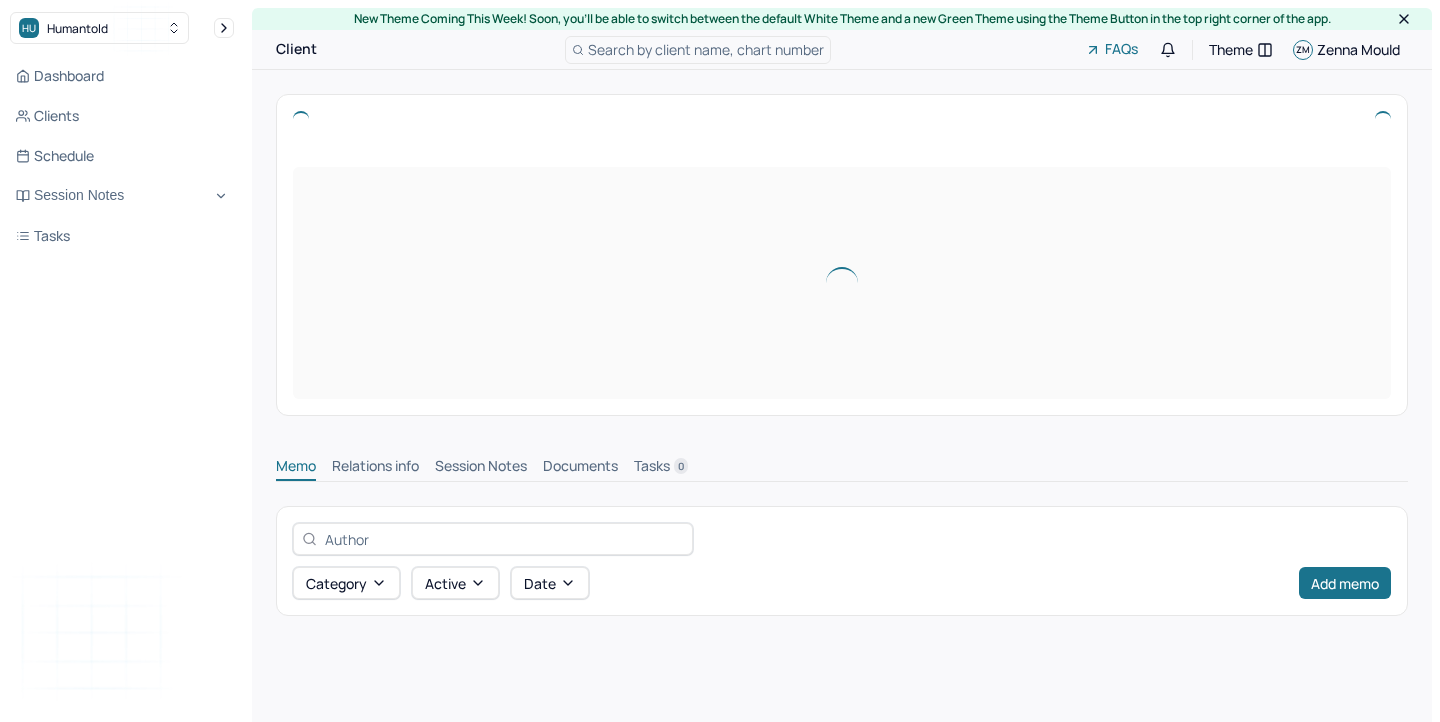 scroll, scrollTop: 0, scrollLeft: 0, axis: both 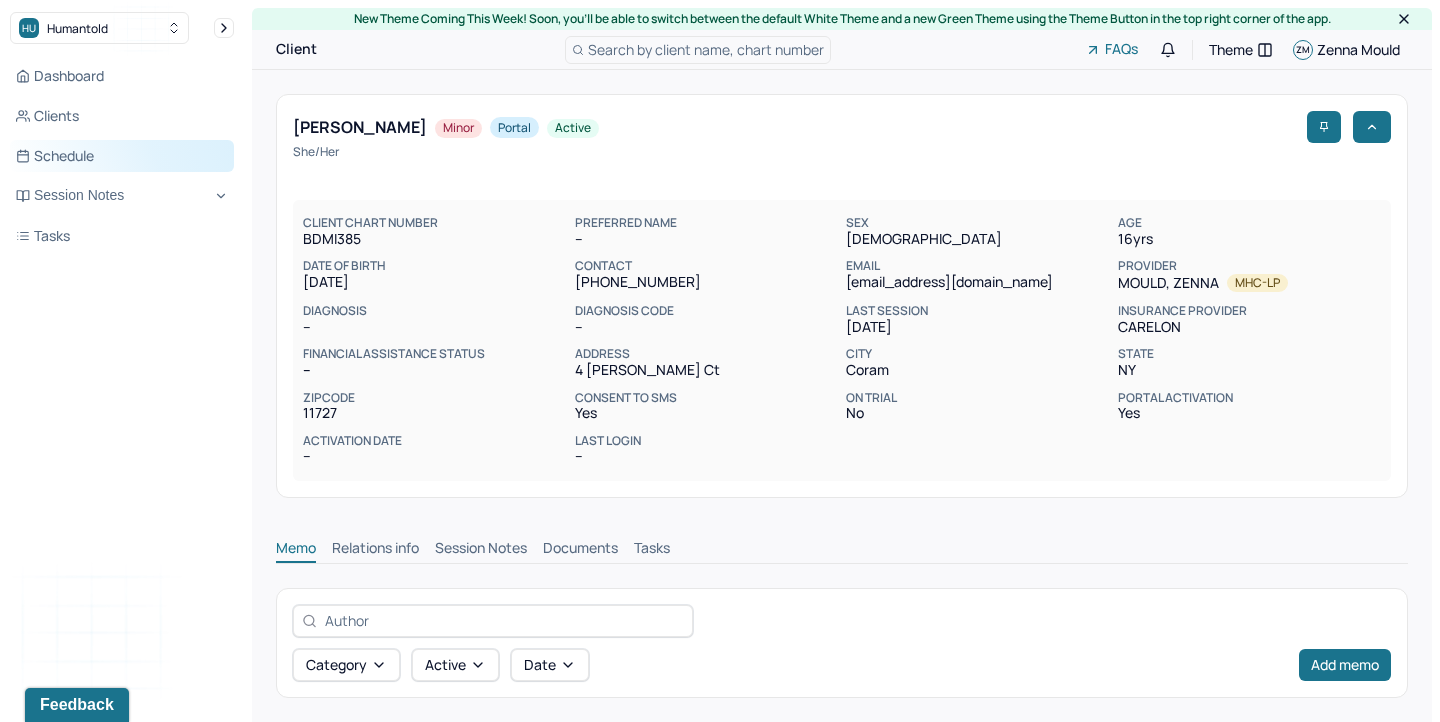 click on "Schedule" at bounding box center [122, 156] 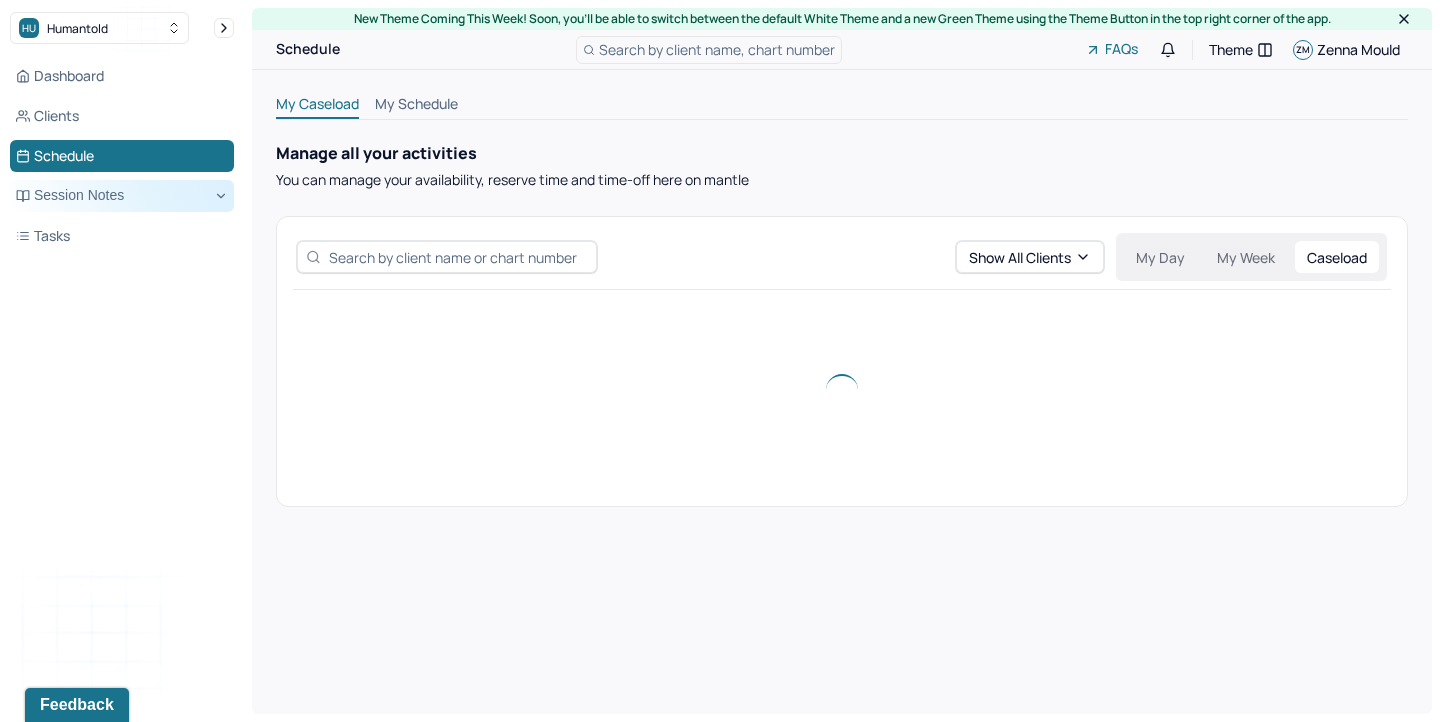 click on "Session Notes" at bounding box center [122, 196] 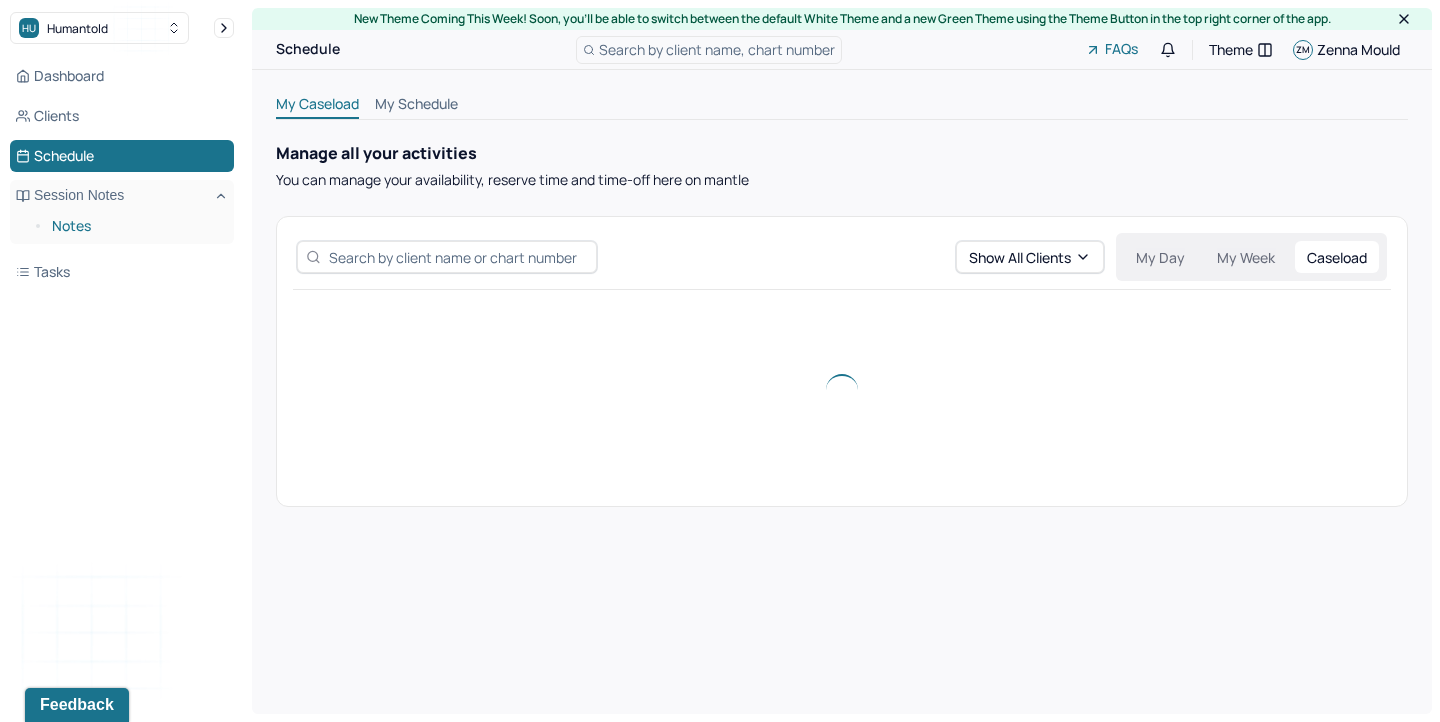 click on "Notes" at bounding box center (135, 226) 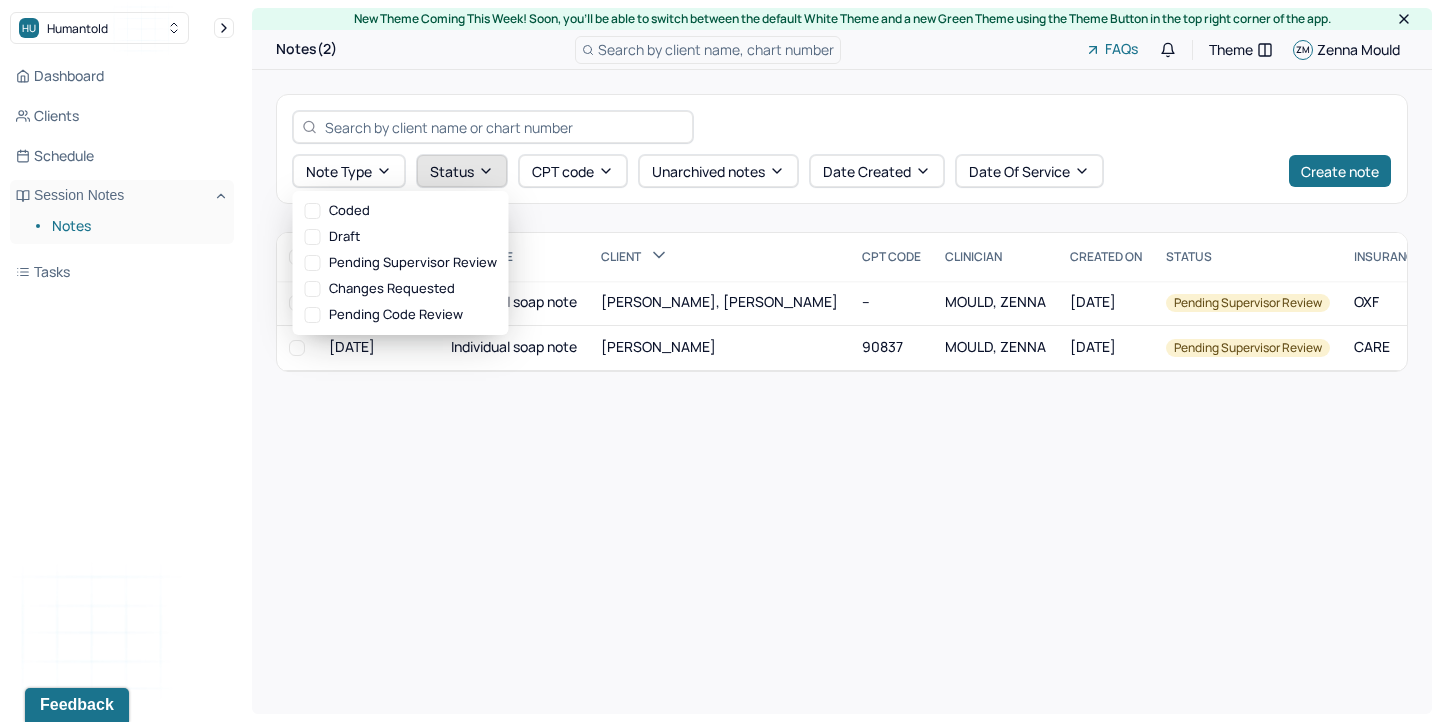 click on "Status" at bounding box center (462, 171) 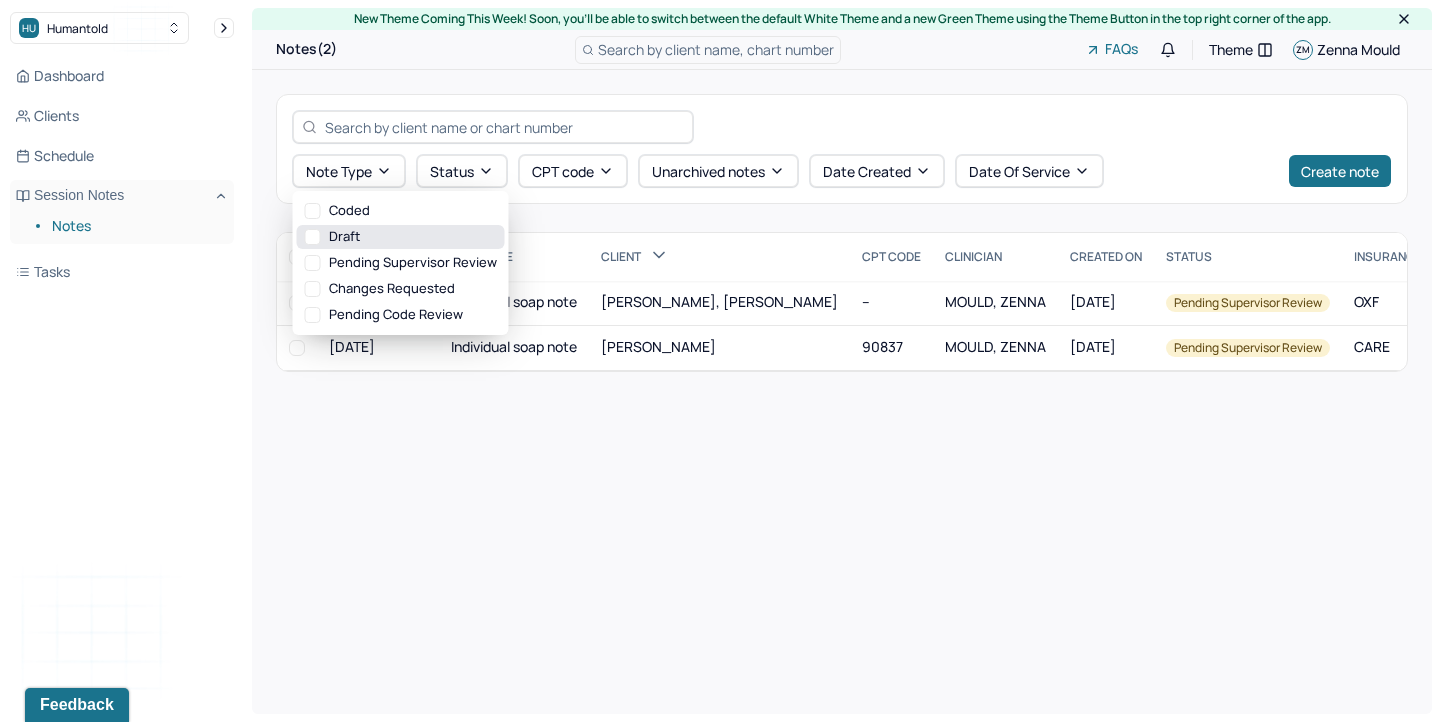 click on "Draft" at bounding box center (401, 237) 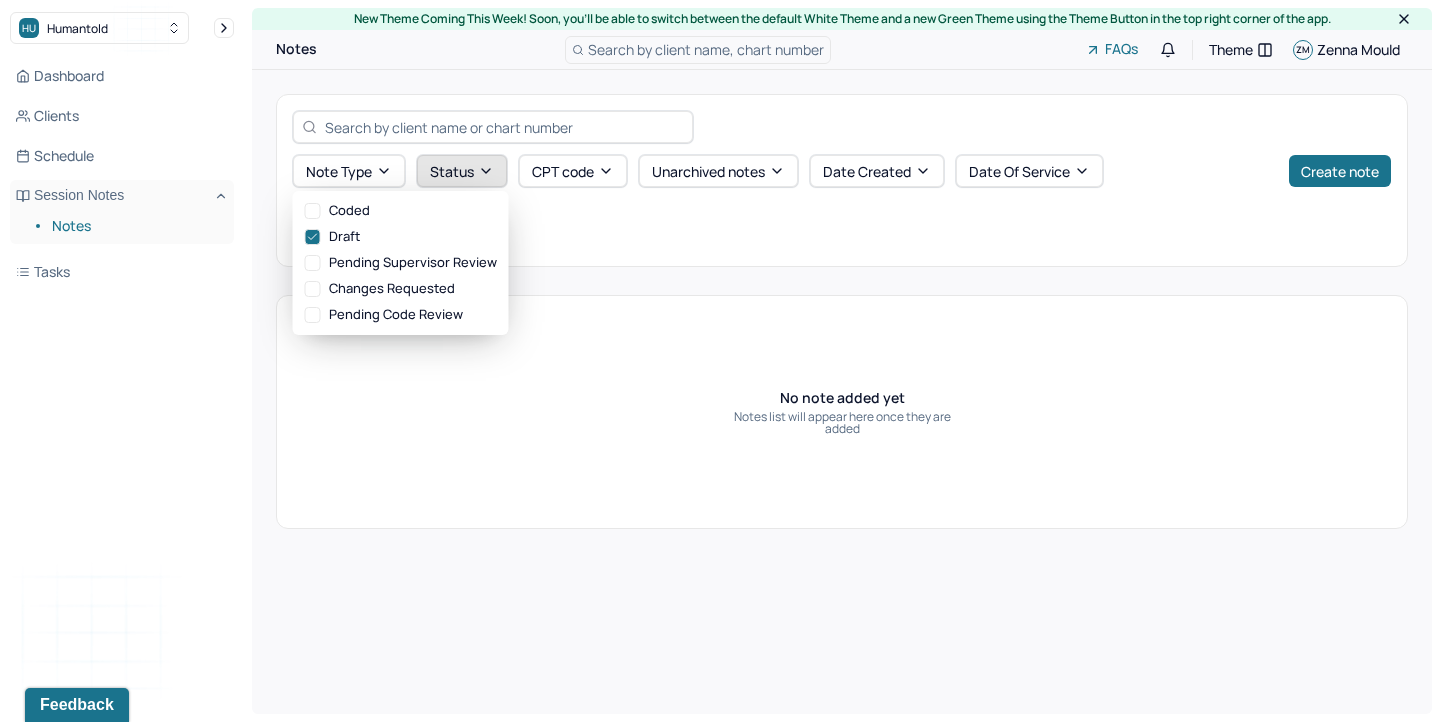 click on "Status" at bounding box center [462, 171] 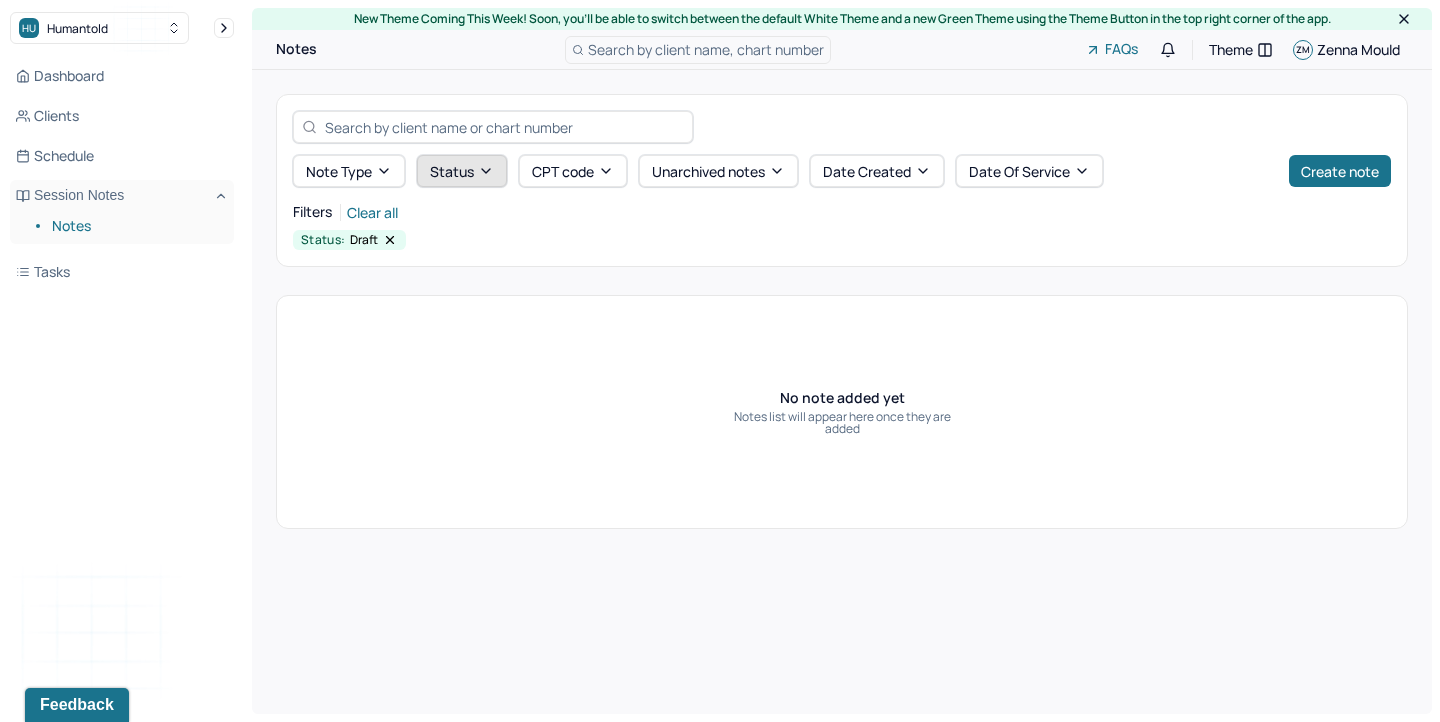 click on "Status" at bounding box center (462, 171) 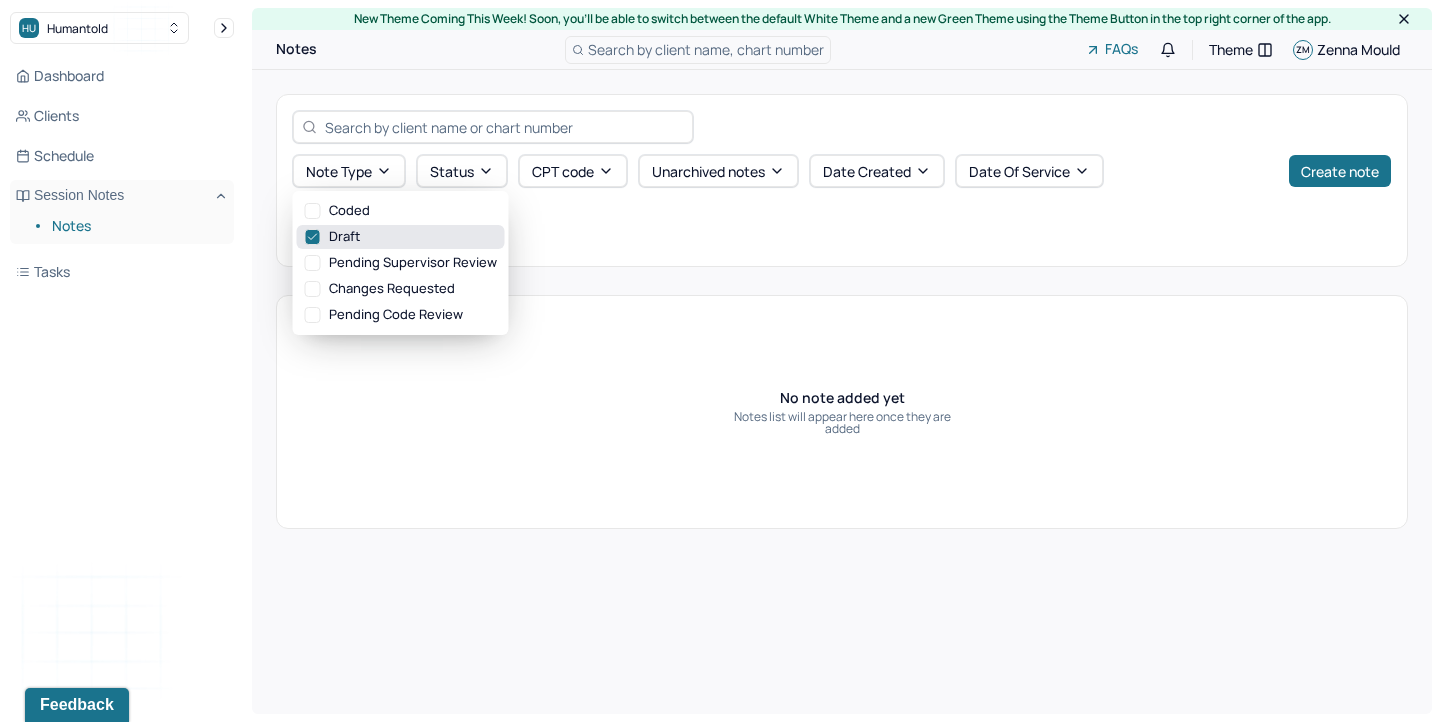 click 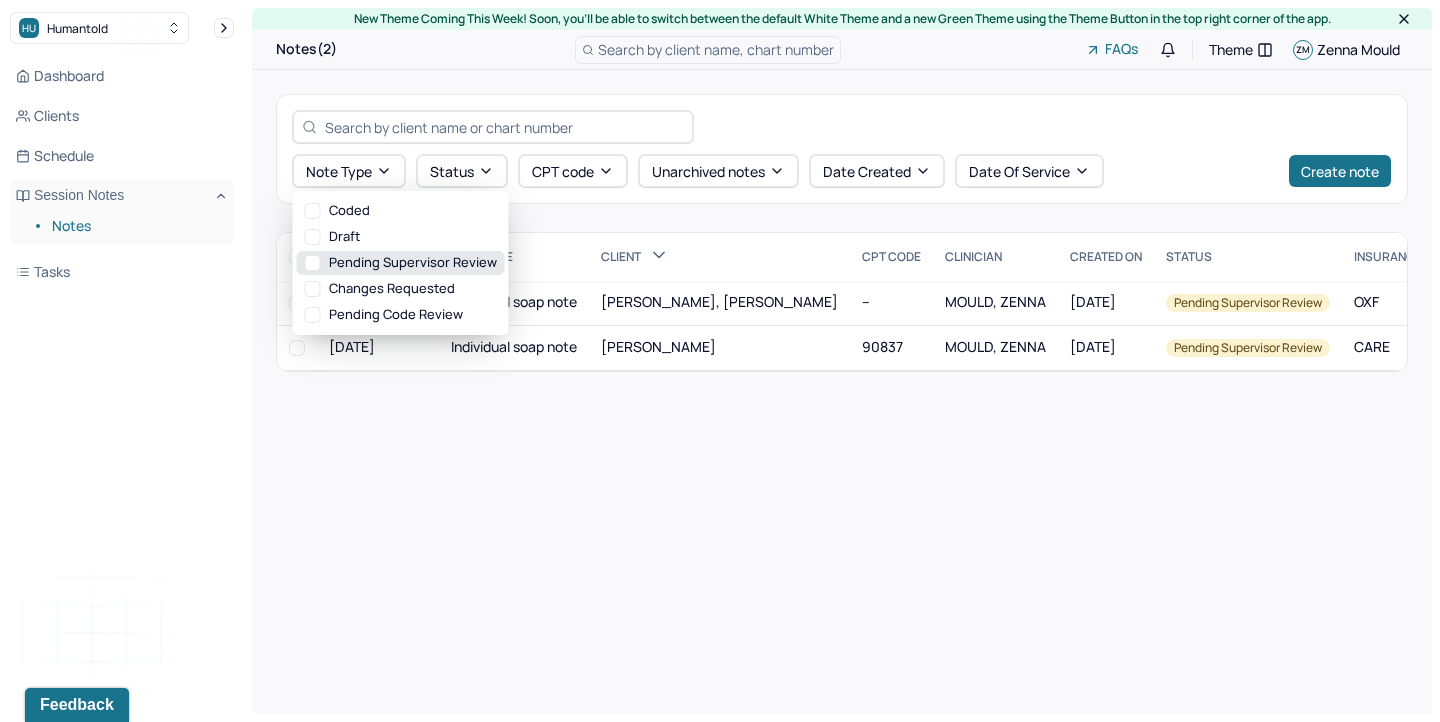 click 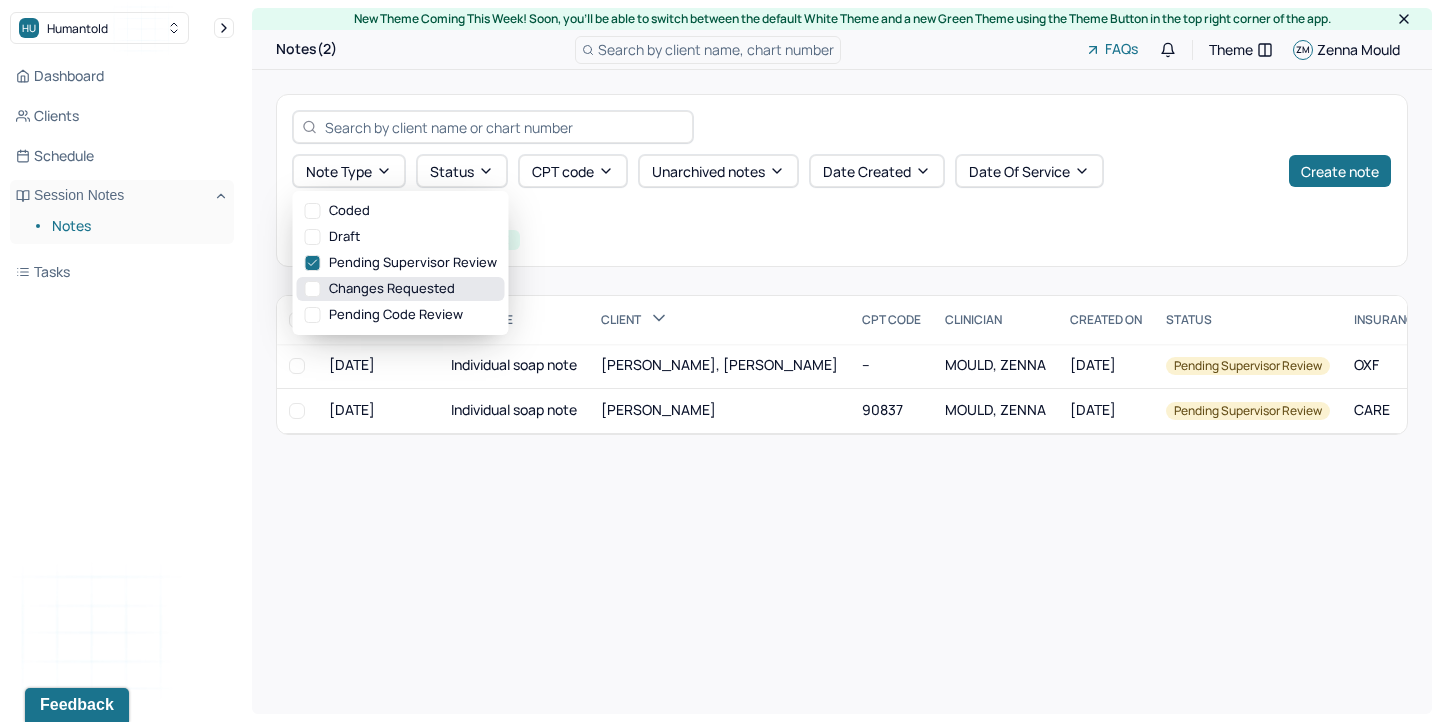 click 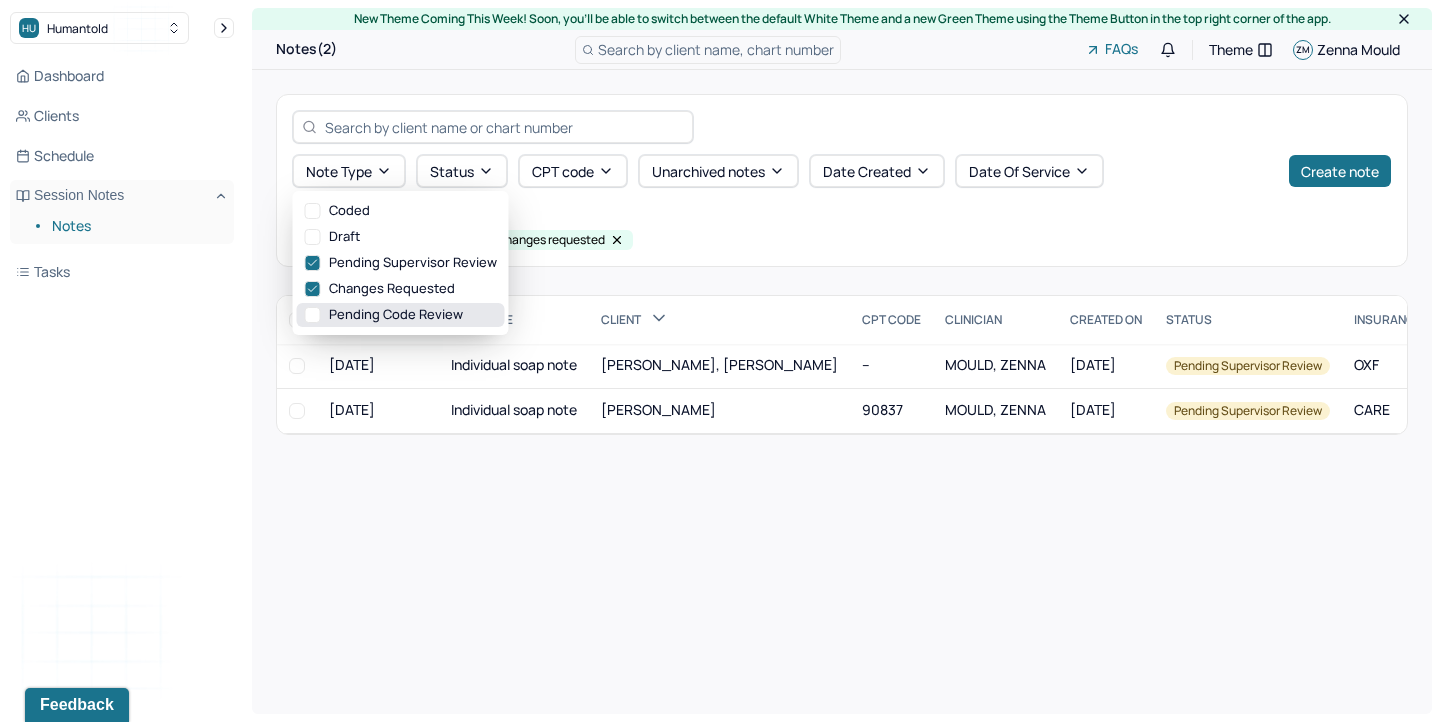 click 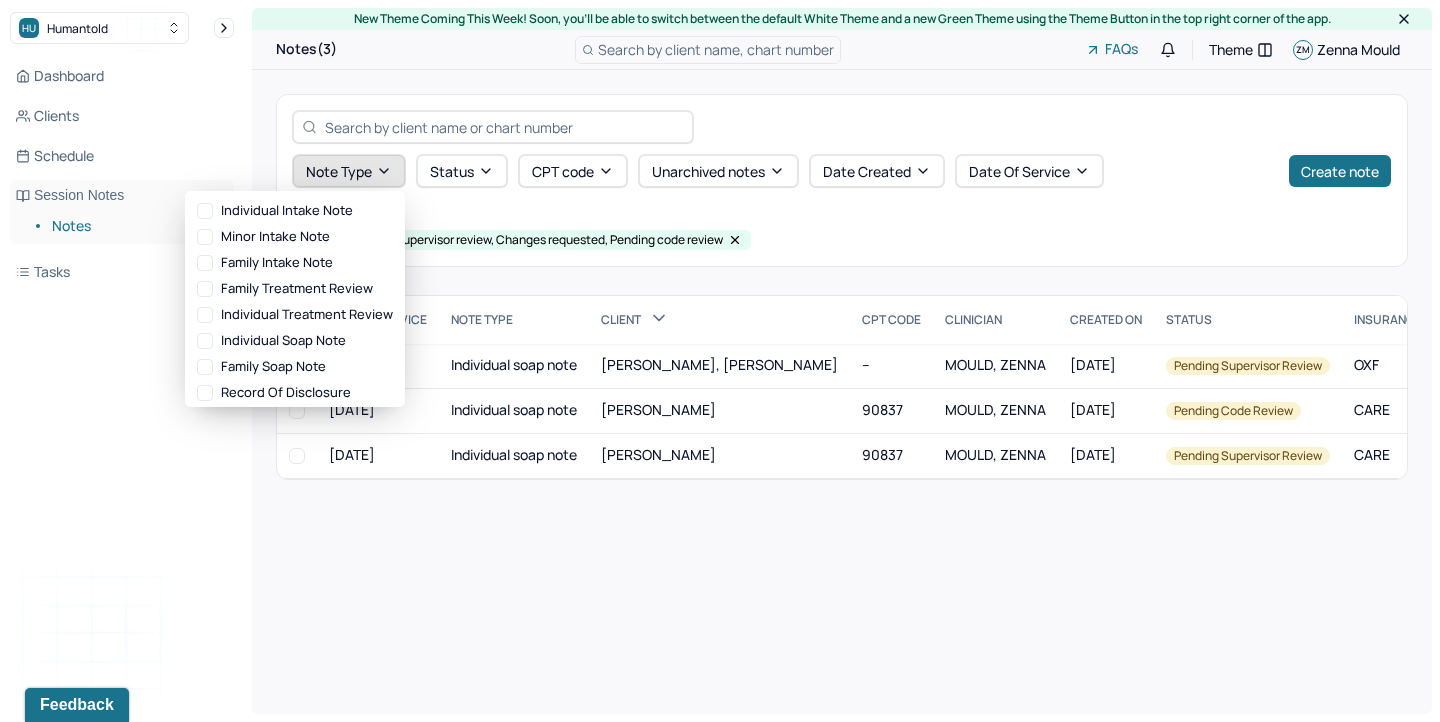 click 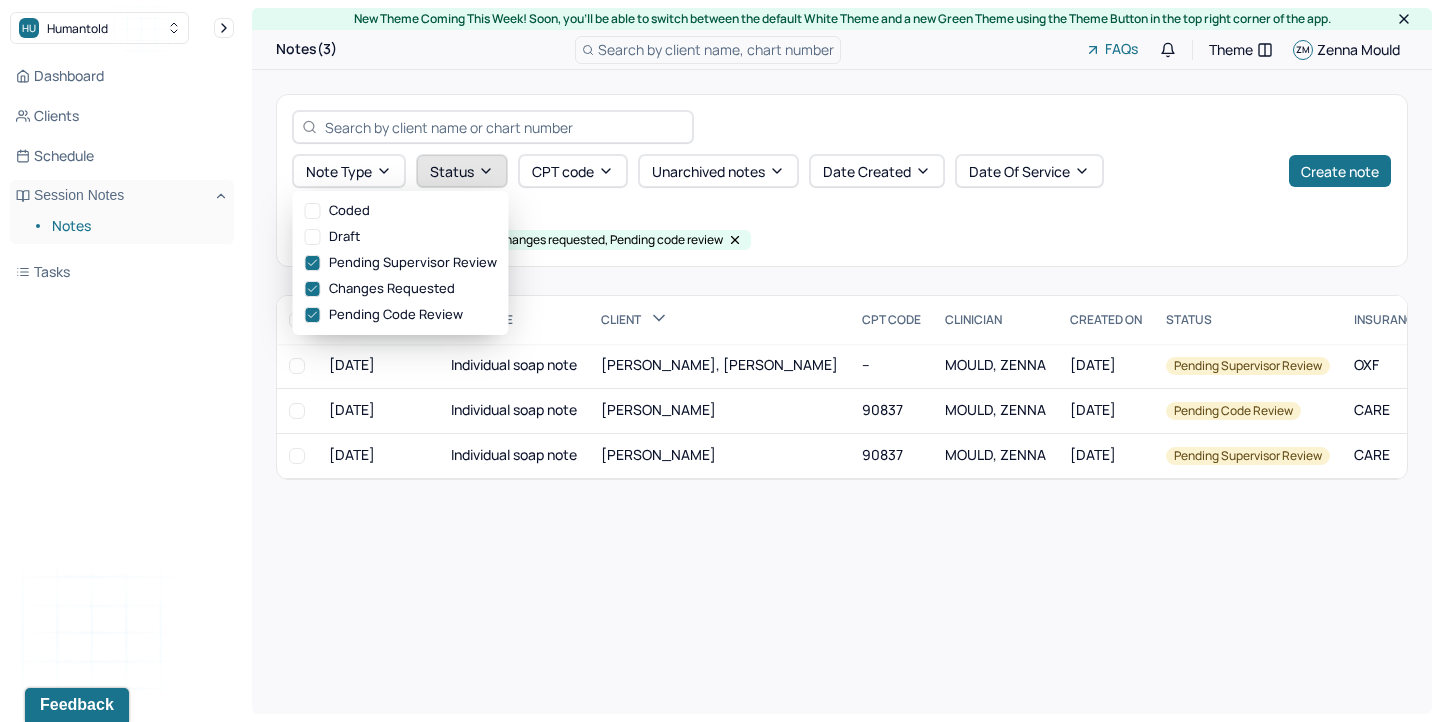 click 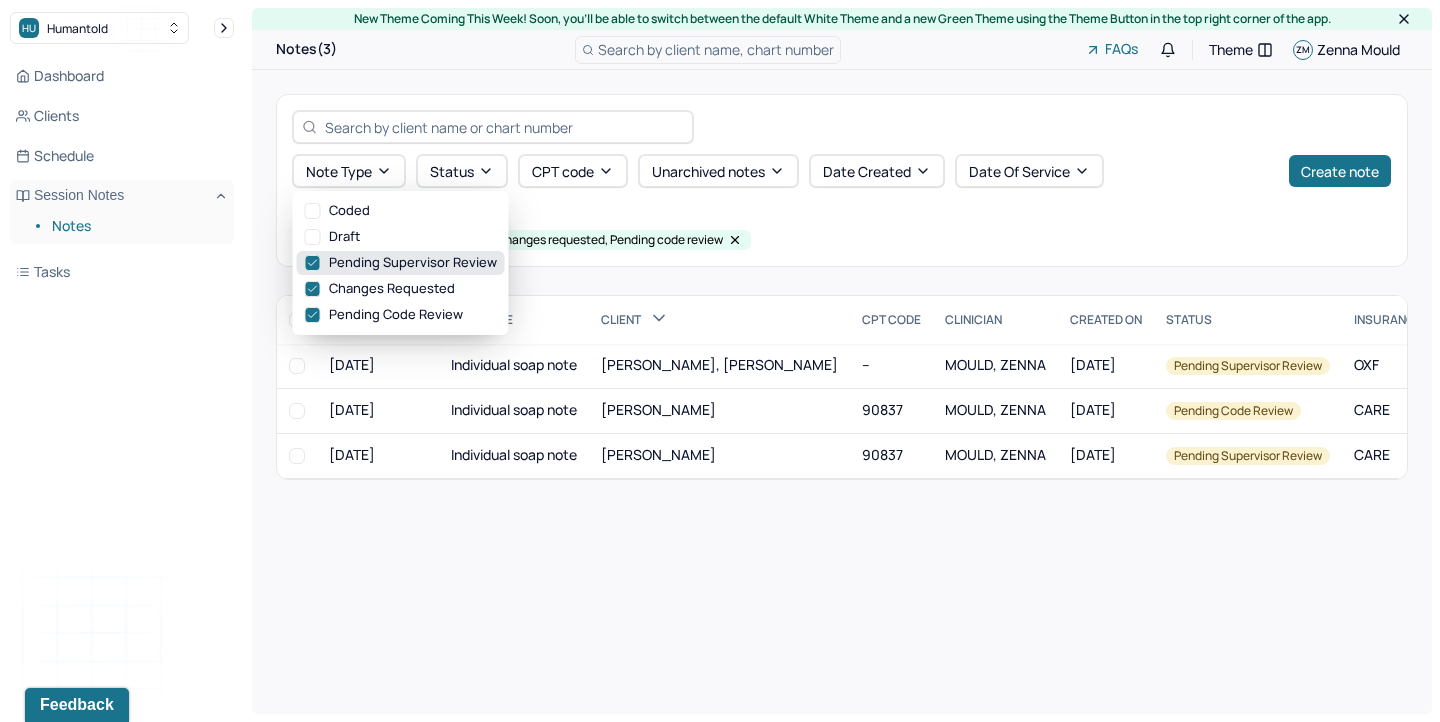 click 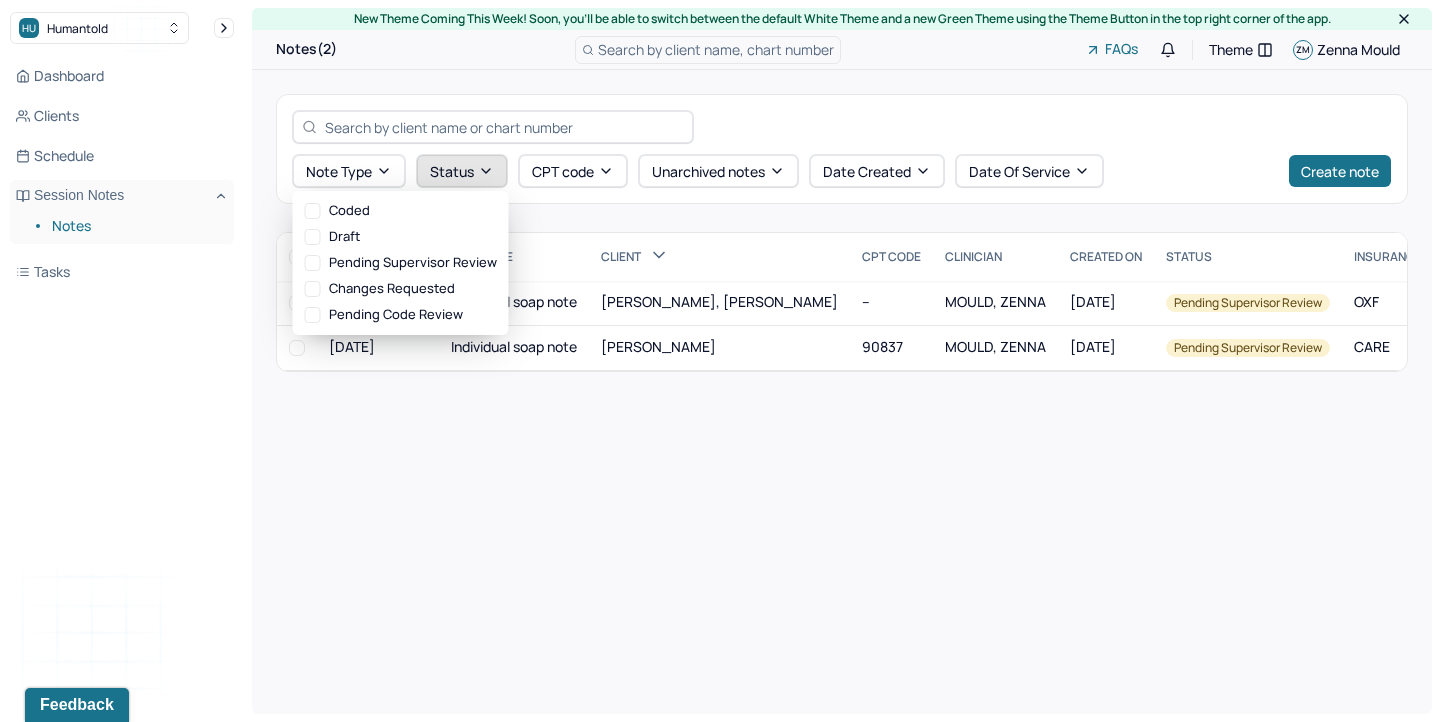 click on "Status" at bounding box center [462, 171] 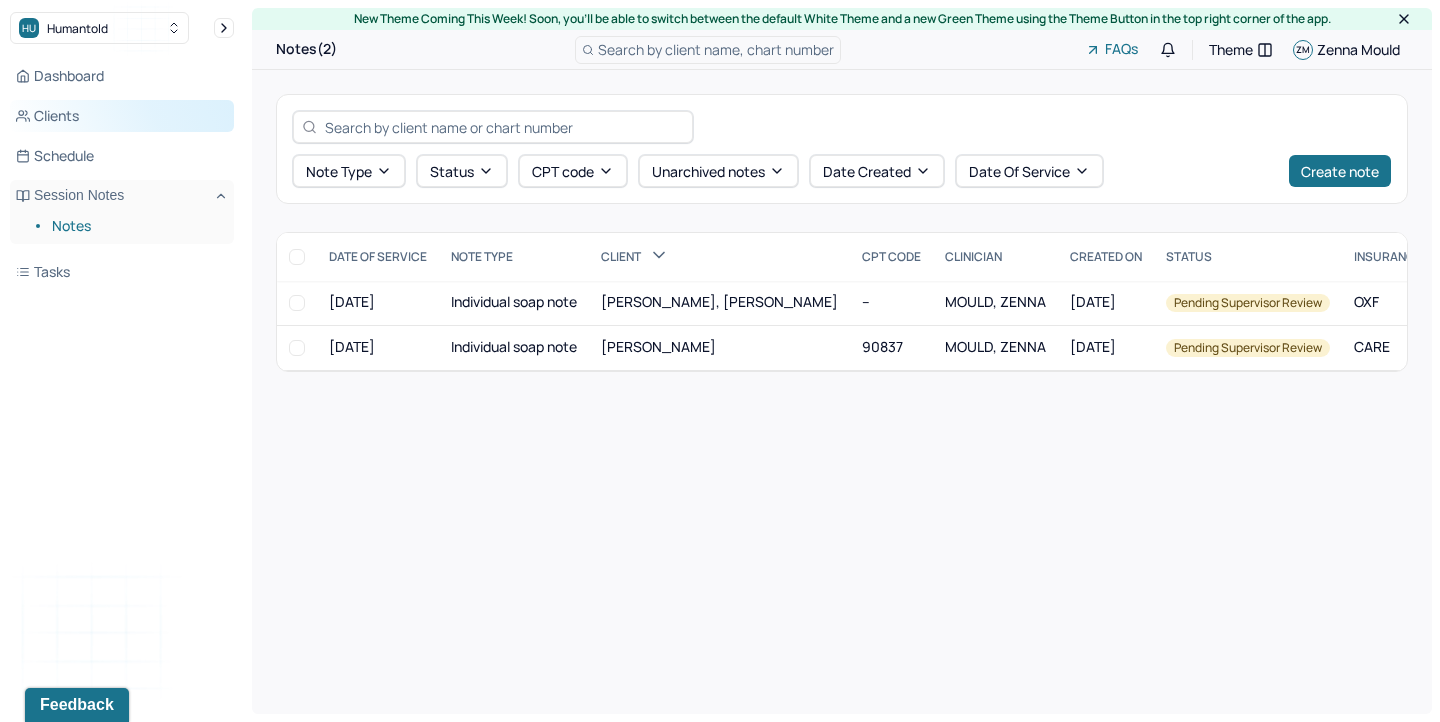 click on "Clients" at bounding box center [122, 116] 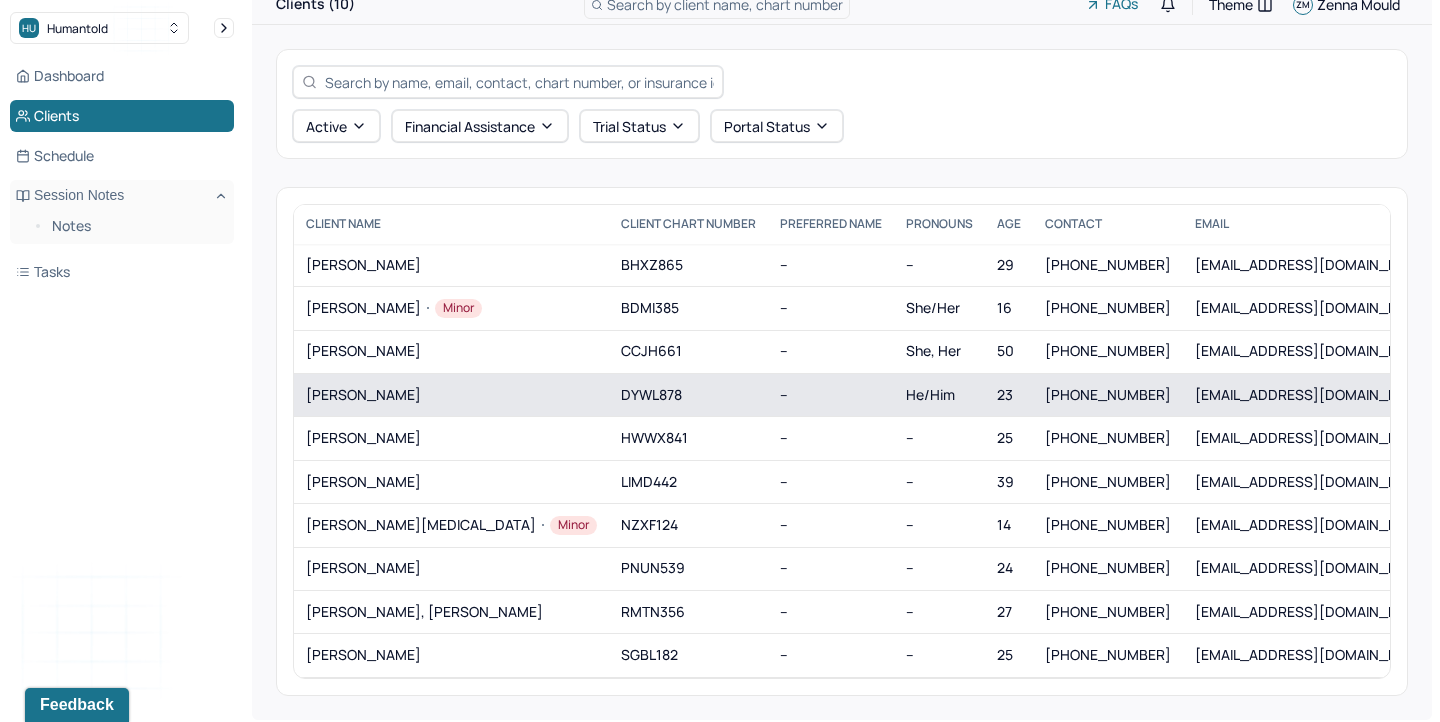 scroll, scrollTop: 48, scrollLeft: 0, axis: vertical 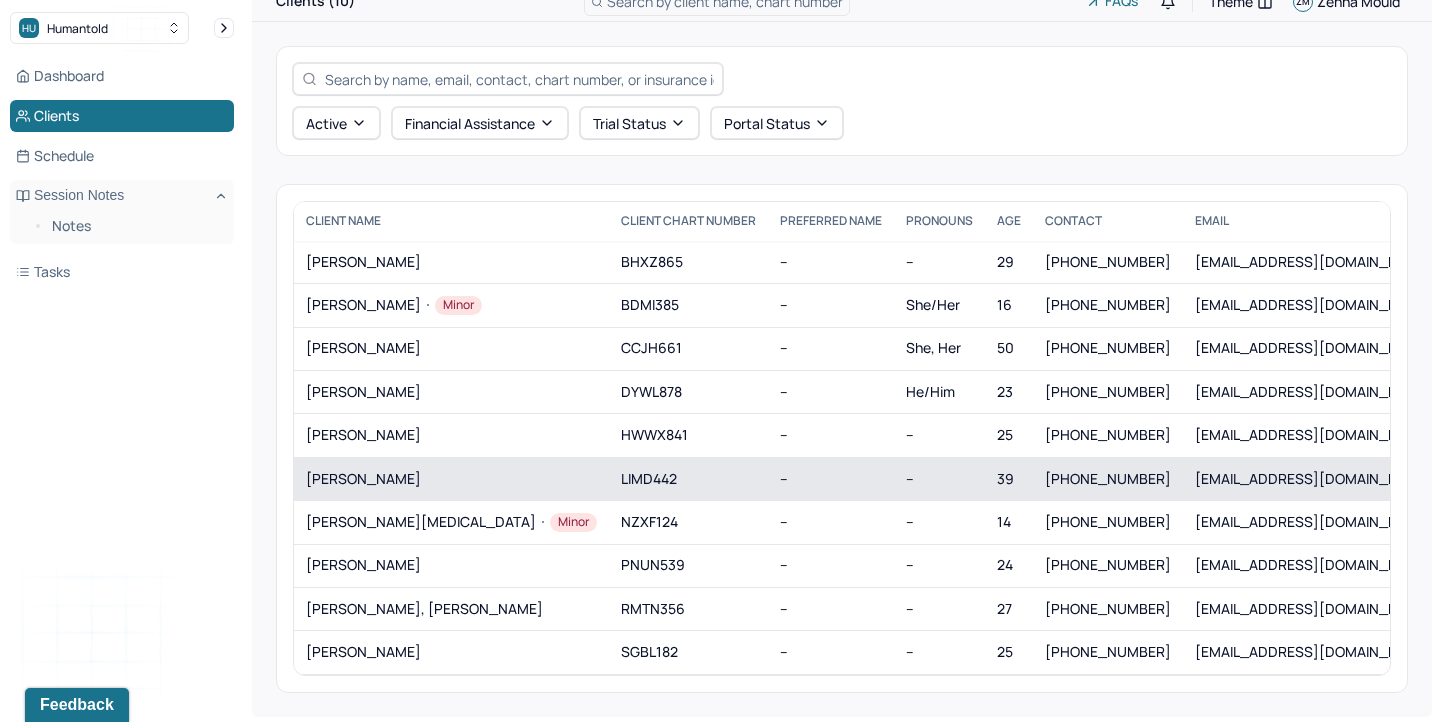 click on "[PERSON_NAME]" at bounding box center [451, 479] 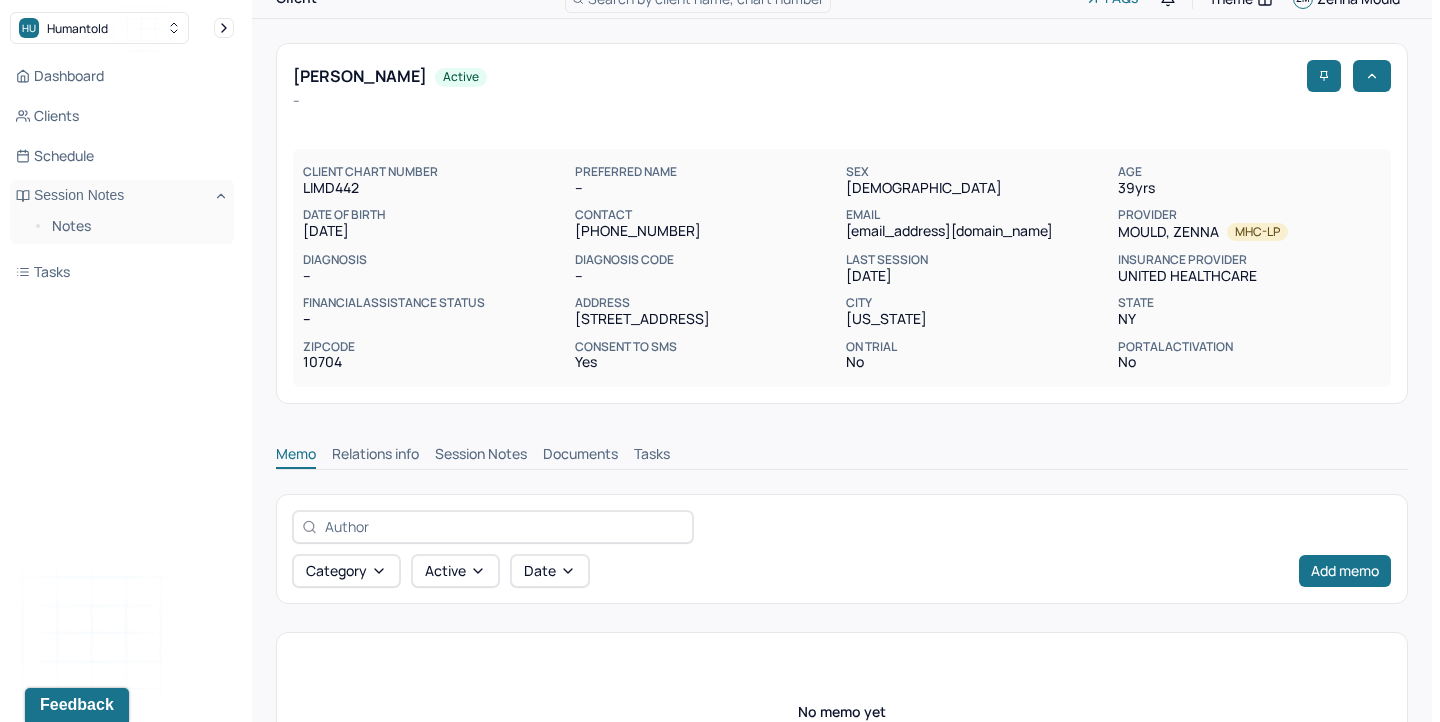scroll, scrollTop: 86, scrollLeft: 0, axis: vertical 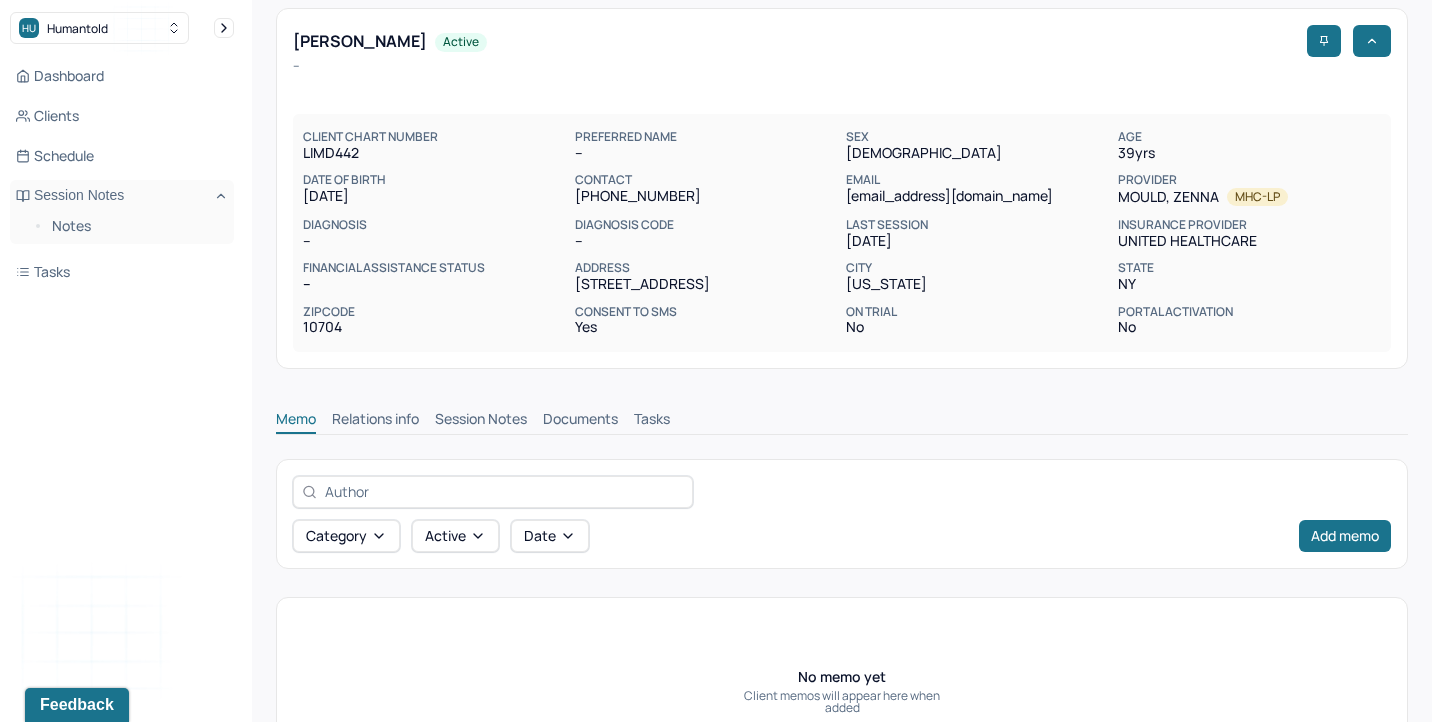 click on "Session Notes" at bounding box center [481, 421] 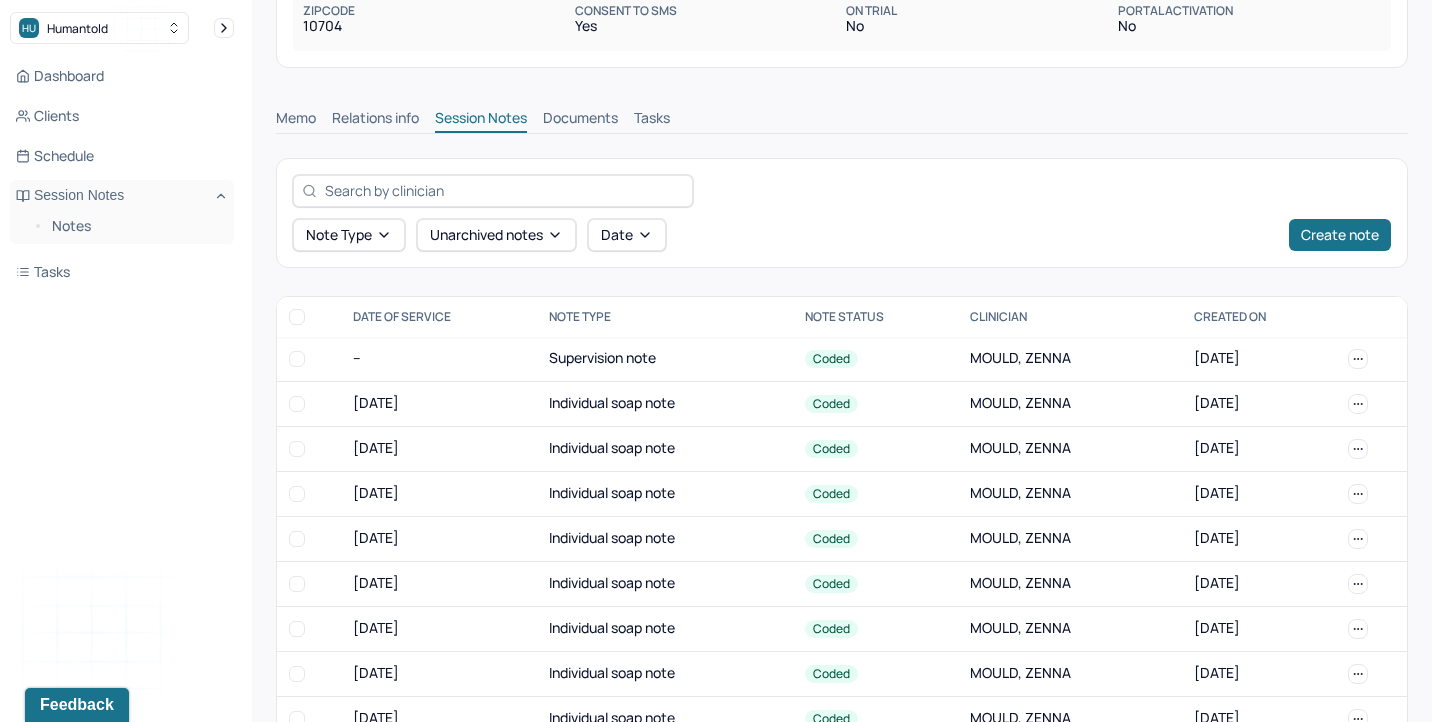 scroll, scrollTop: 527, scrollLeft: 0, axis: vertical 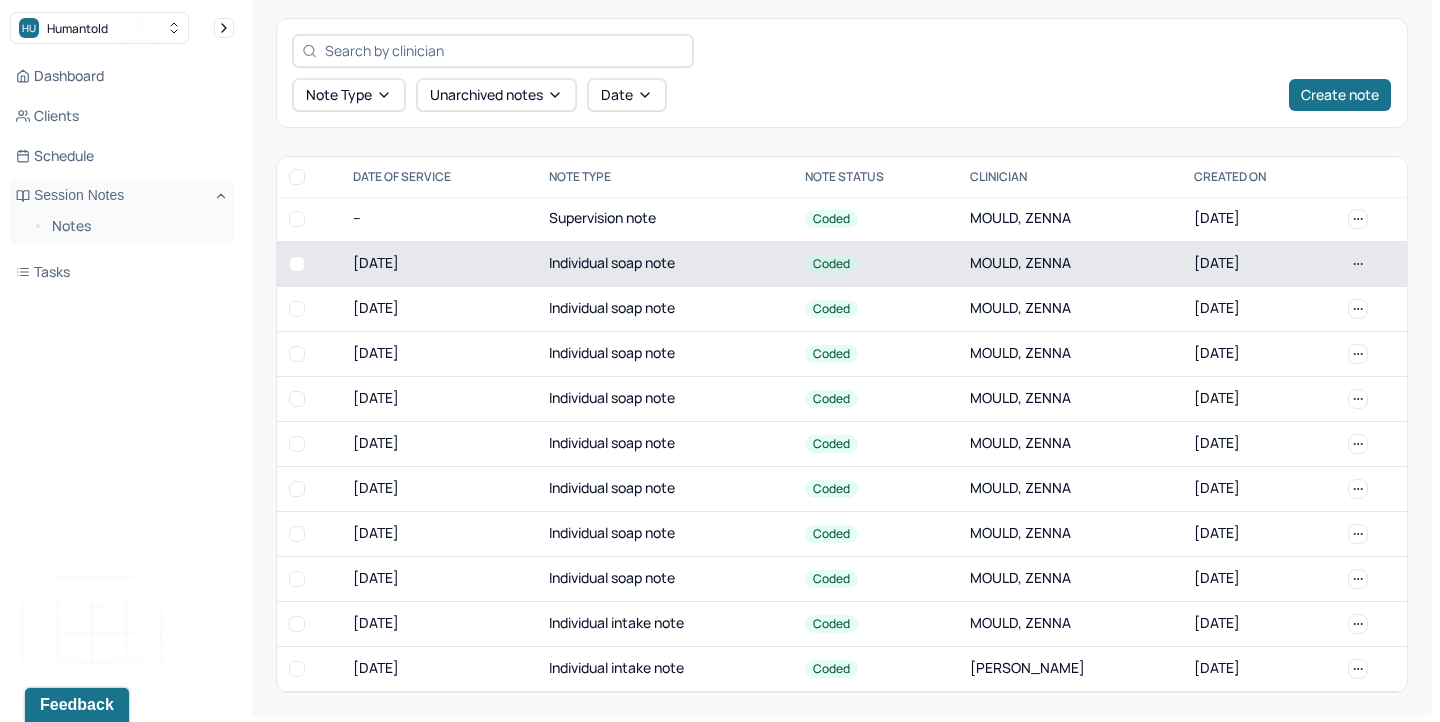 click on "Individual soap note" at bounding box center [665, 263] 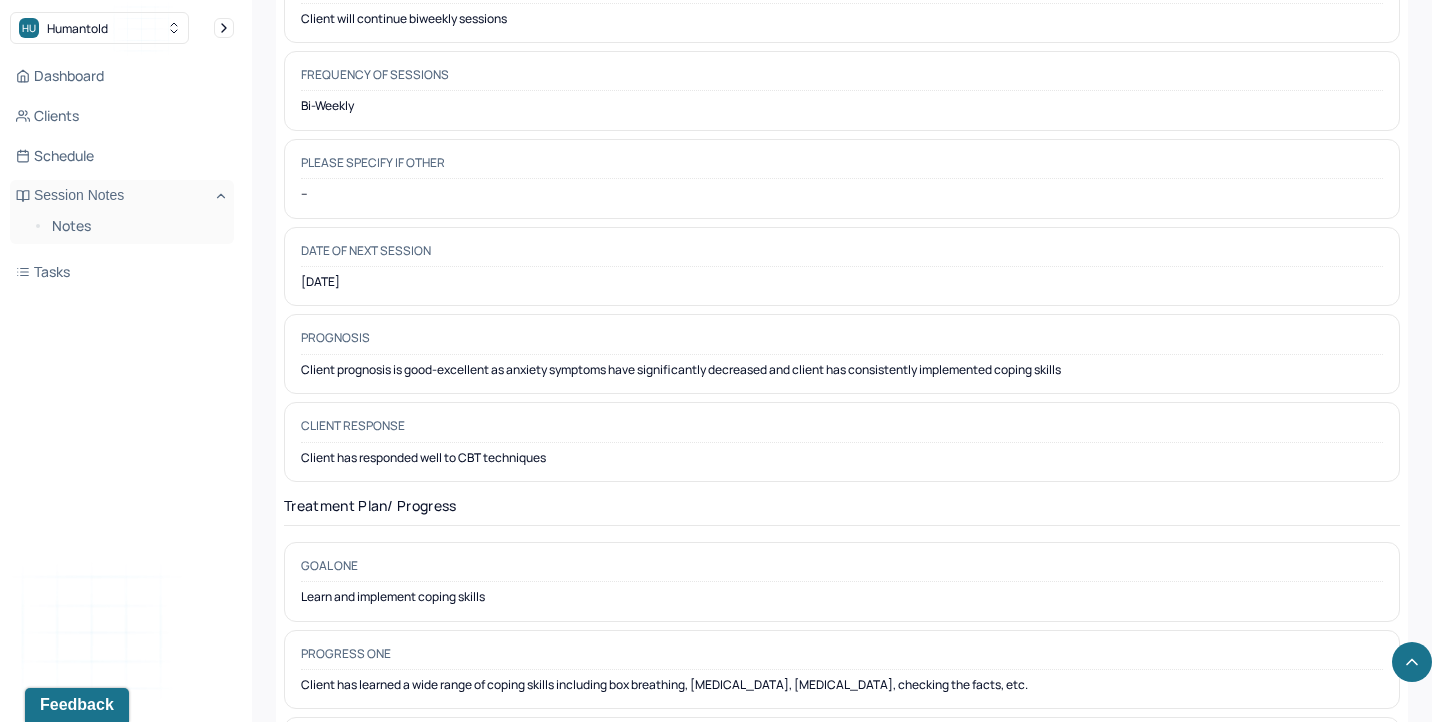 scroll, scrollTop: 2667, scrollLeft: 0, axis: vertical 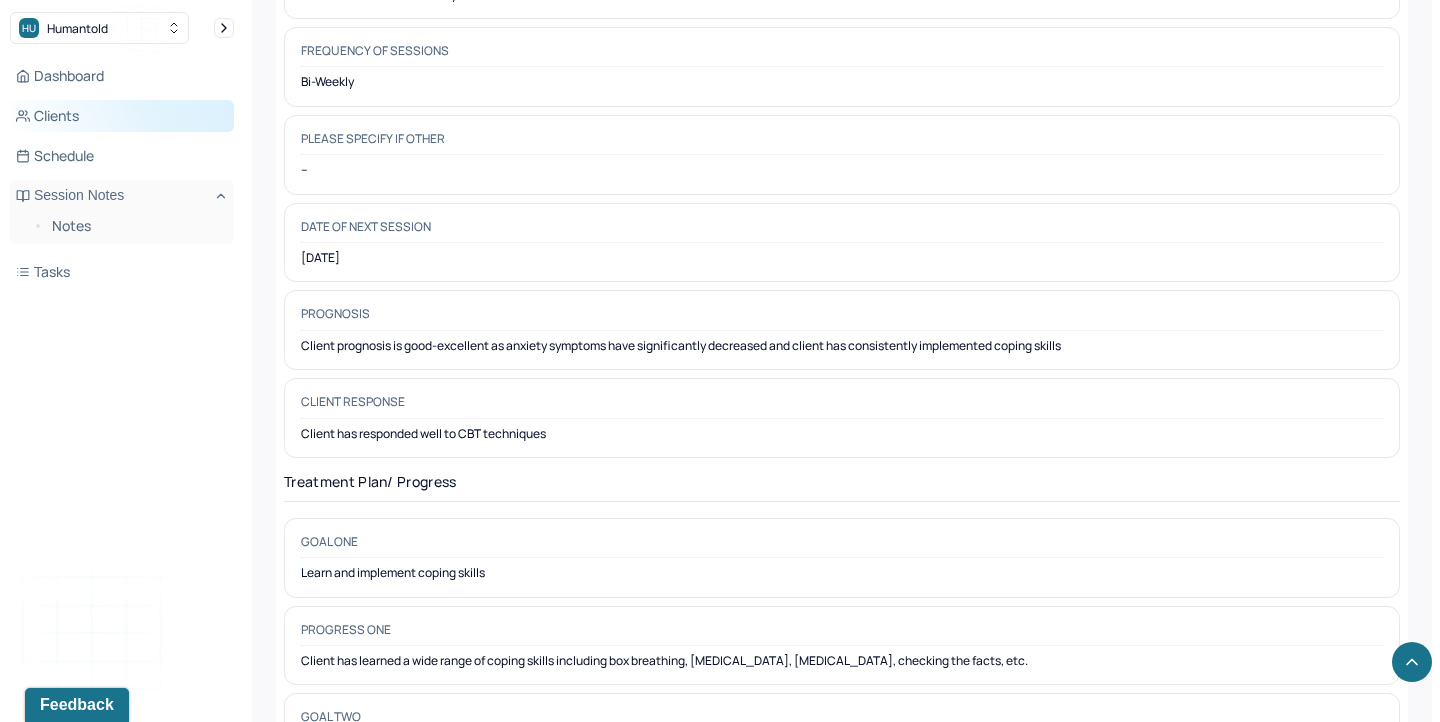 click on "Clients" at bounding box center [122, 116] 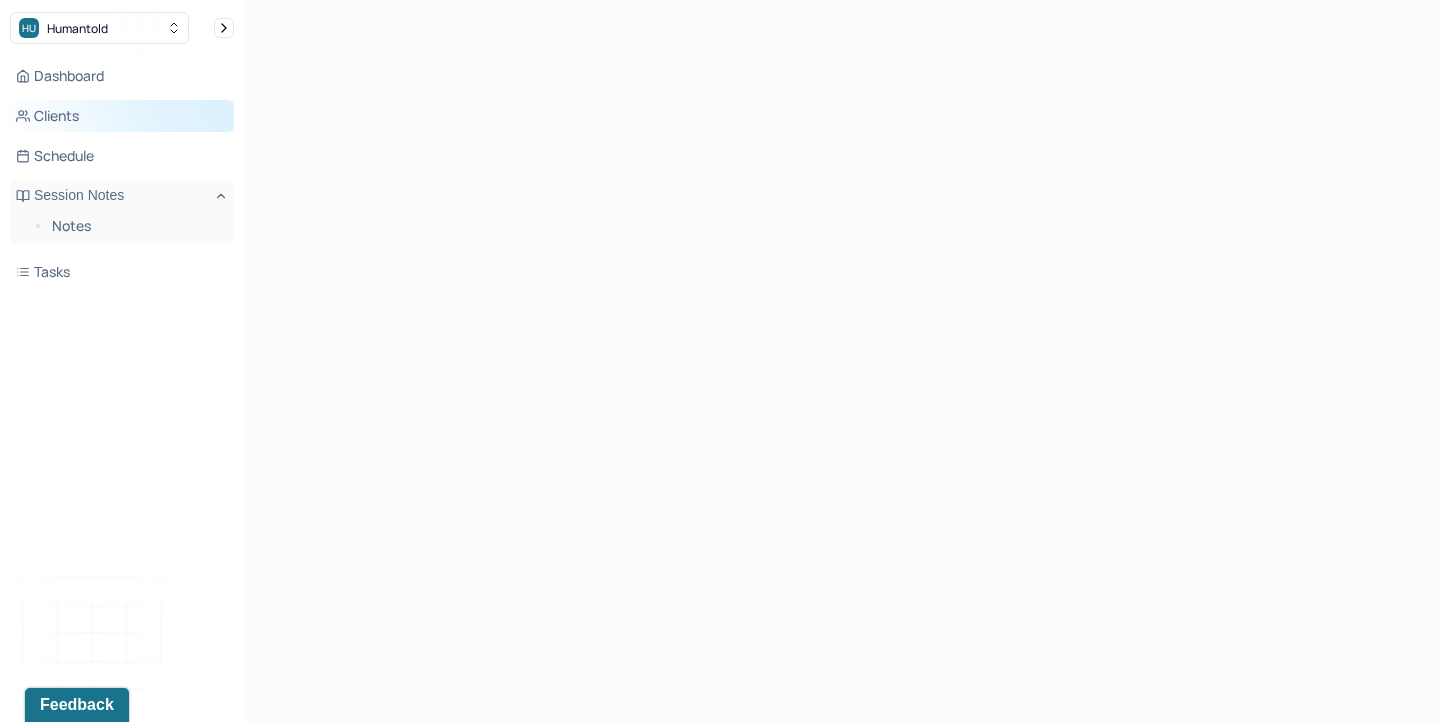 scroll, scrollTop: 48, scrollLeft: 0, axis: vertical 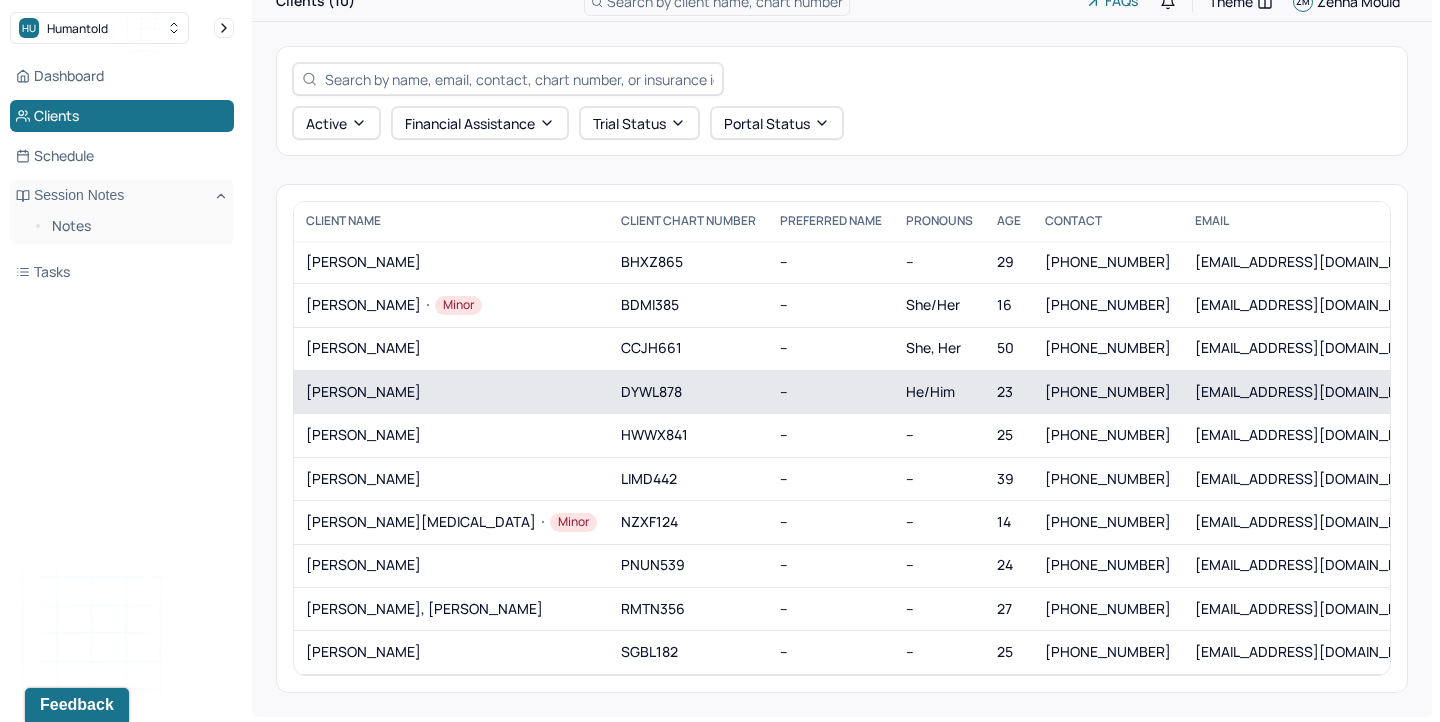 click on "[PERSON_NAME]" at bounding box center [451, 392] 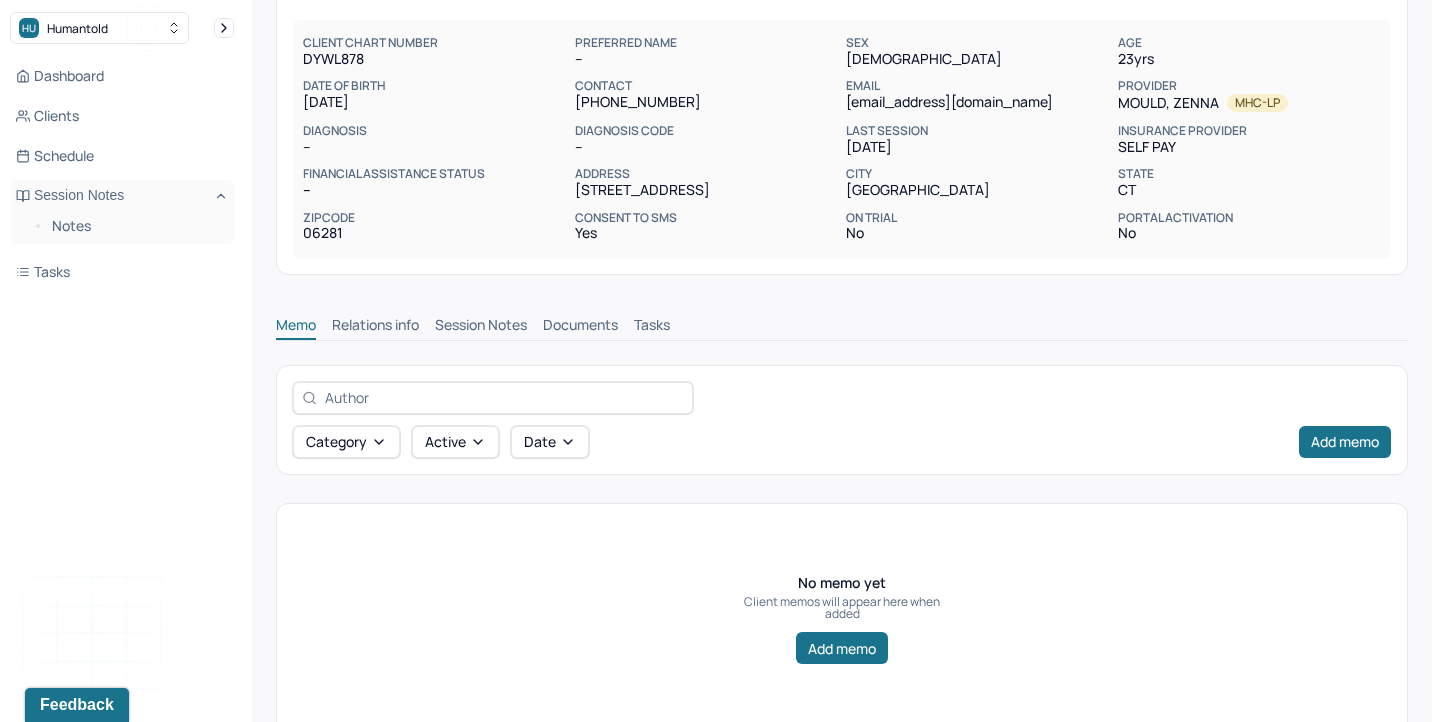 scroll, scrollTop: 224, scrollLeft: 0, axis: vertical 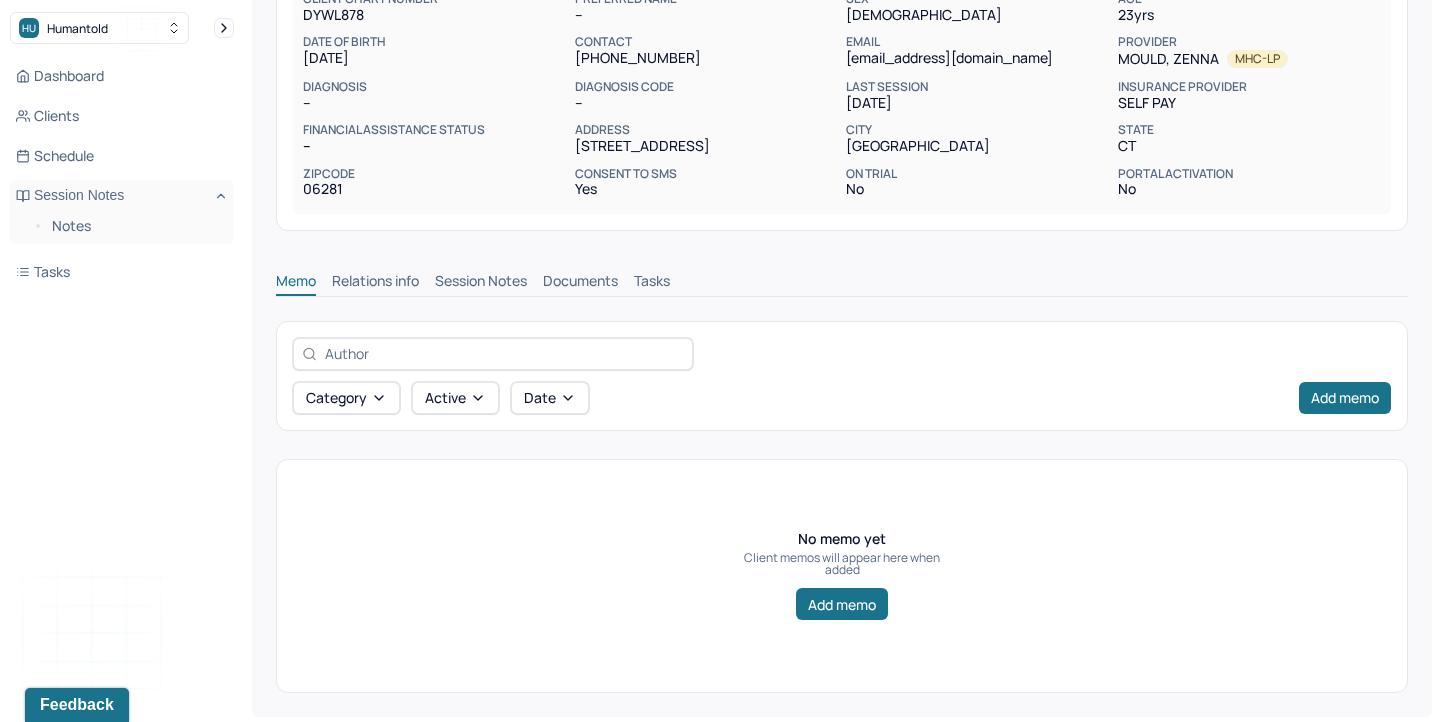 click on "Session Notes" at bounding box center (481, 283) 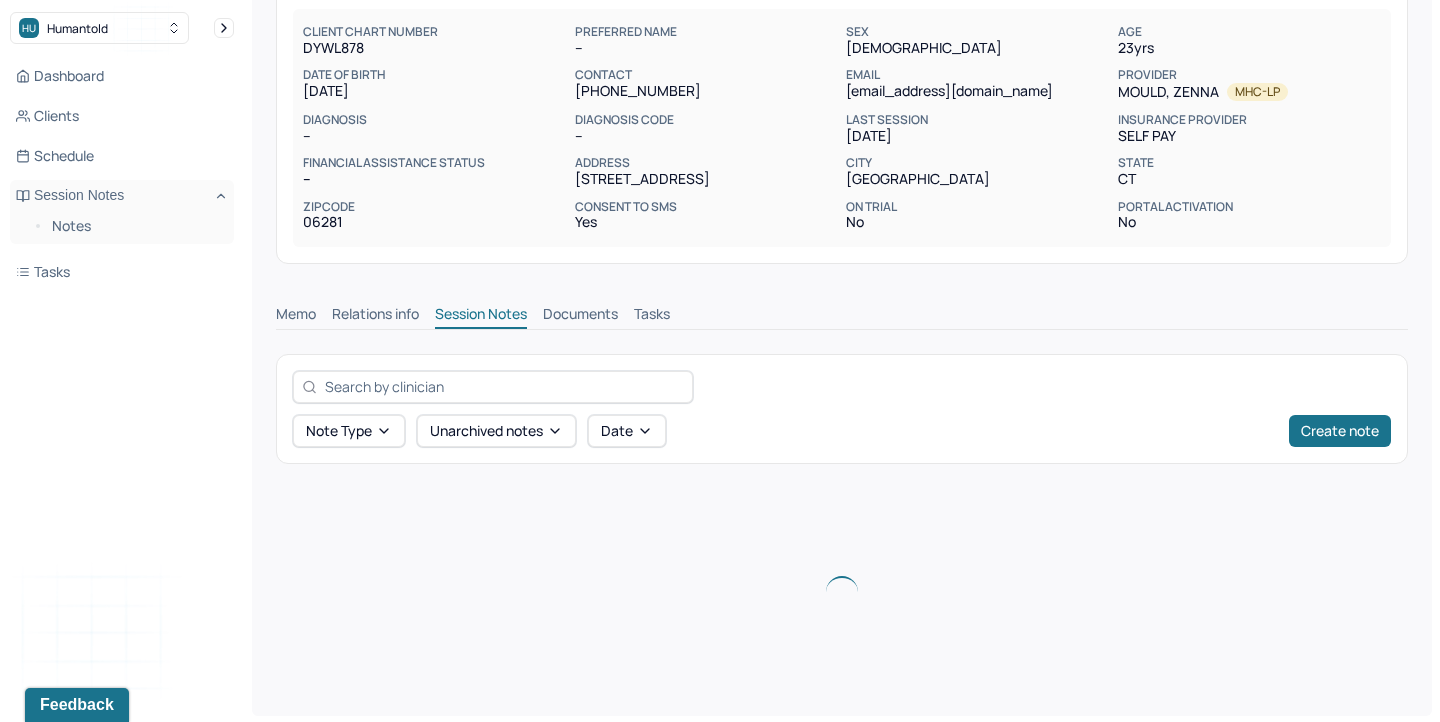 scroll, scrollTop: 224, scrollLeft: 0, axis: vertical 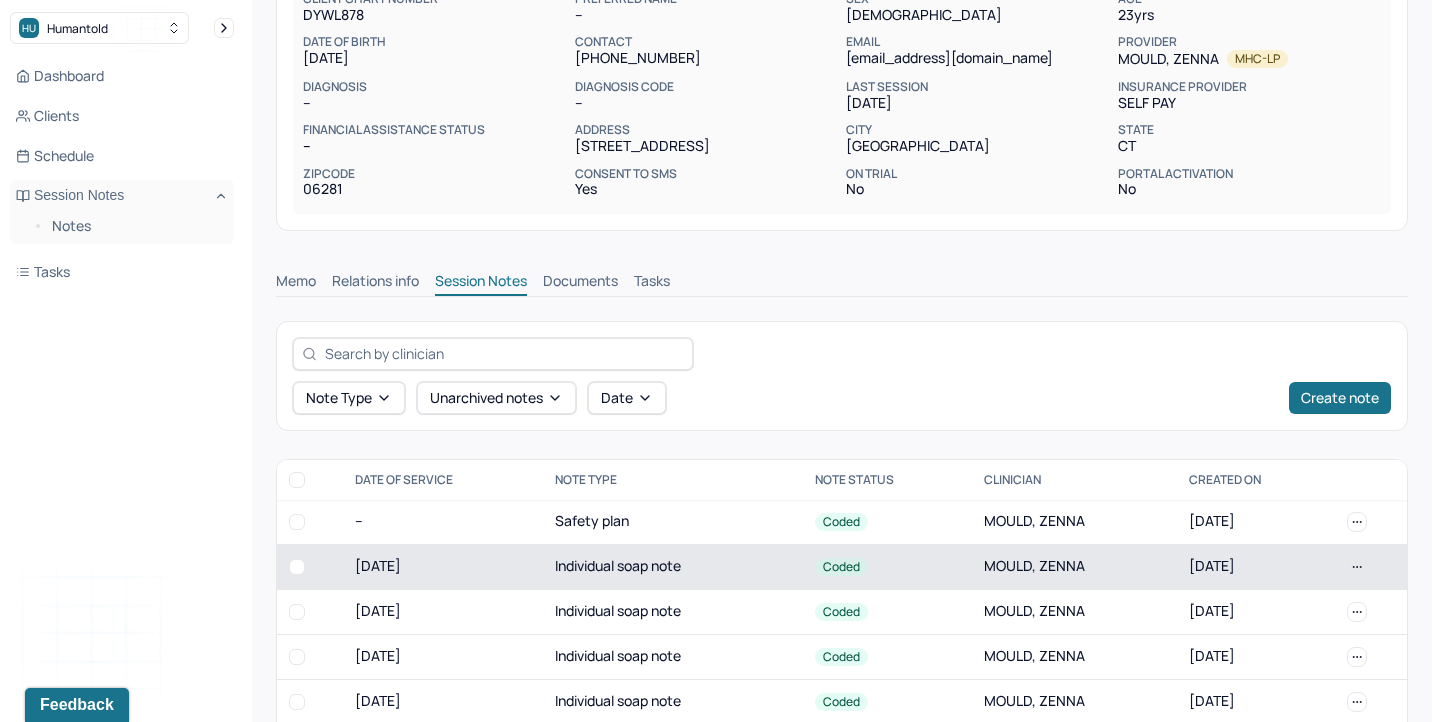 click on "[DATE]" at bounding box center (443, 566) 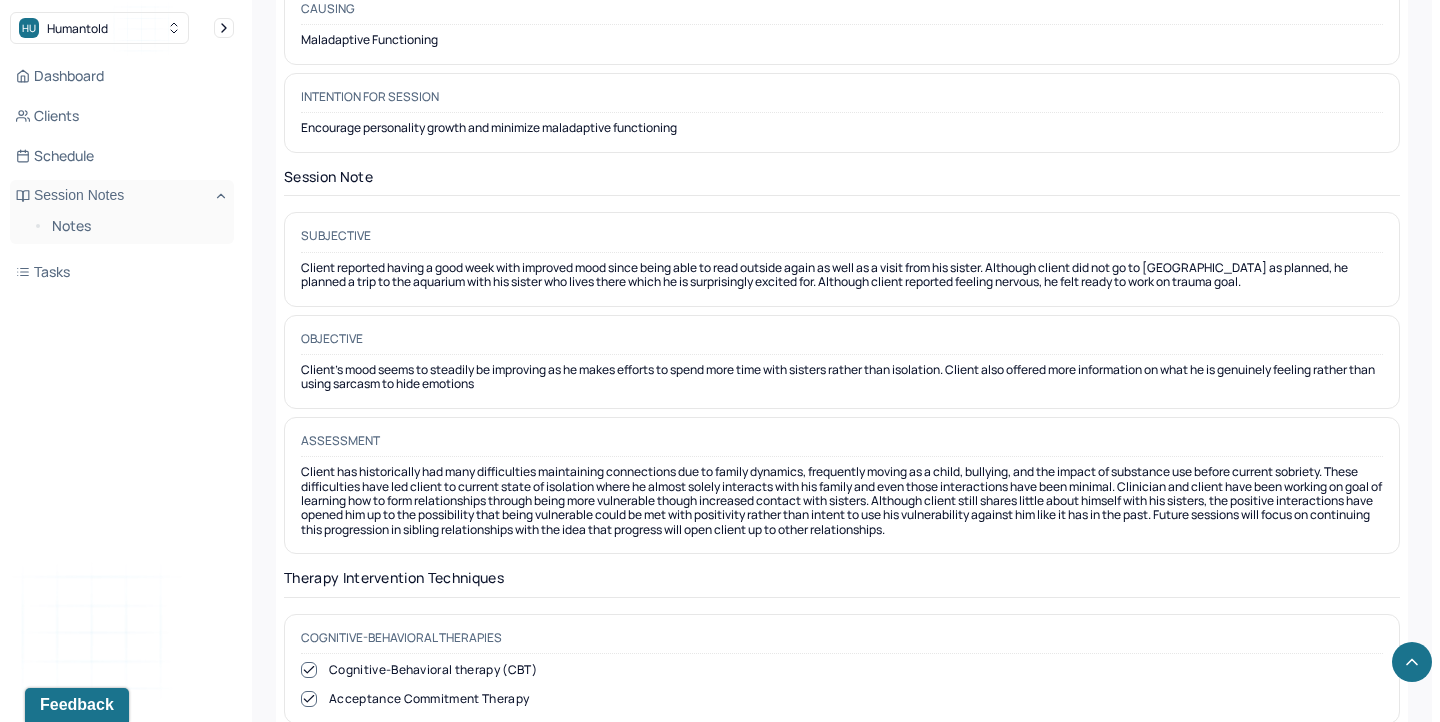 scroll, scrollTop: 1608, scrollLeft: 0, axis: vertical 